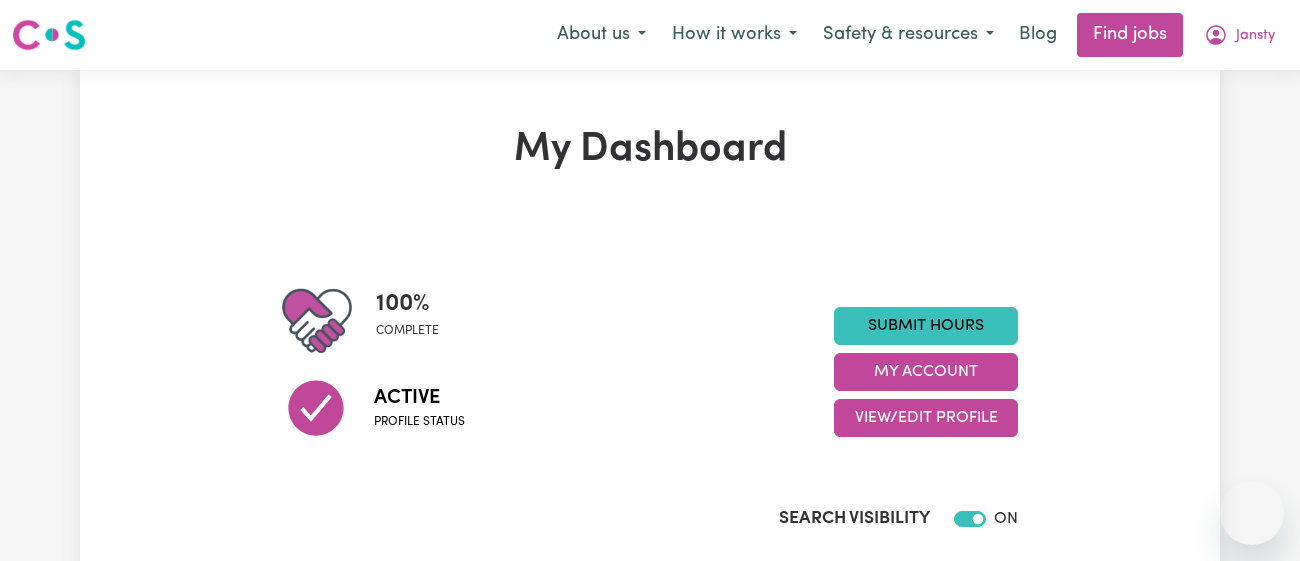 scroll, scrollTop: 0, scrollLeft: 0, axis: both 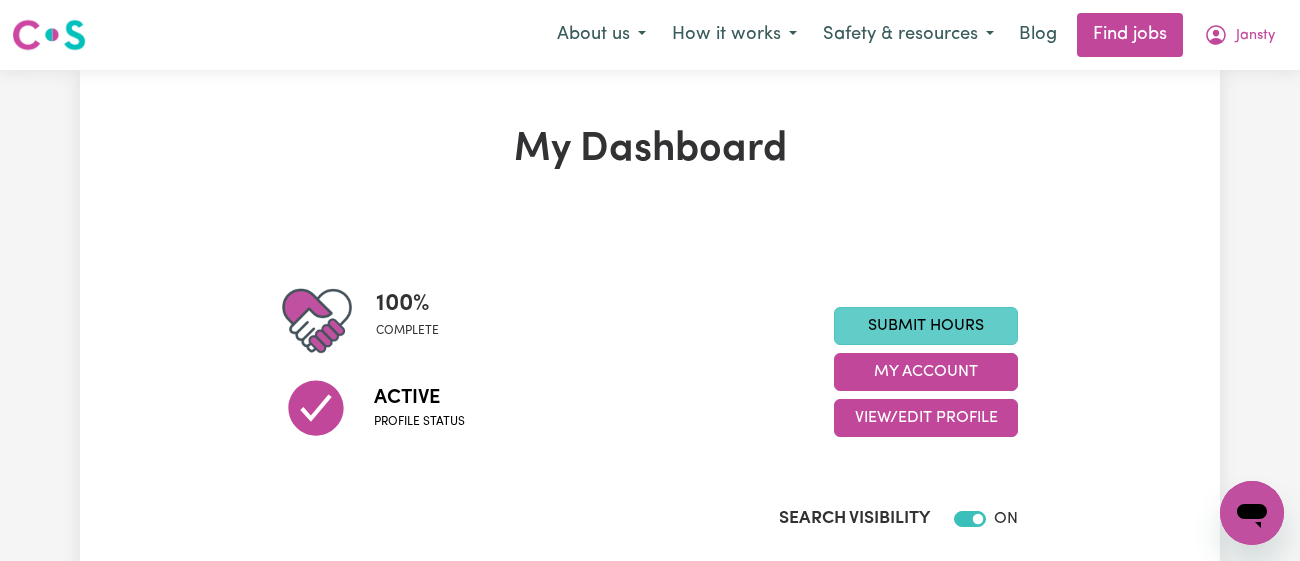 click on "Submit Hours" at bounding box center [926, 326] 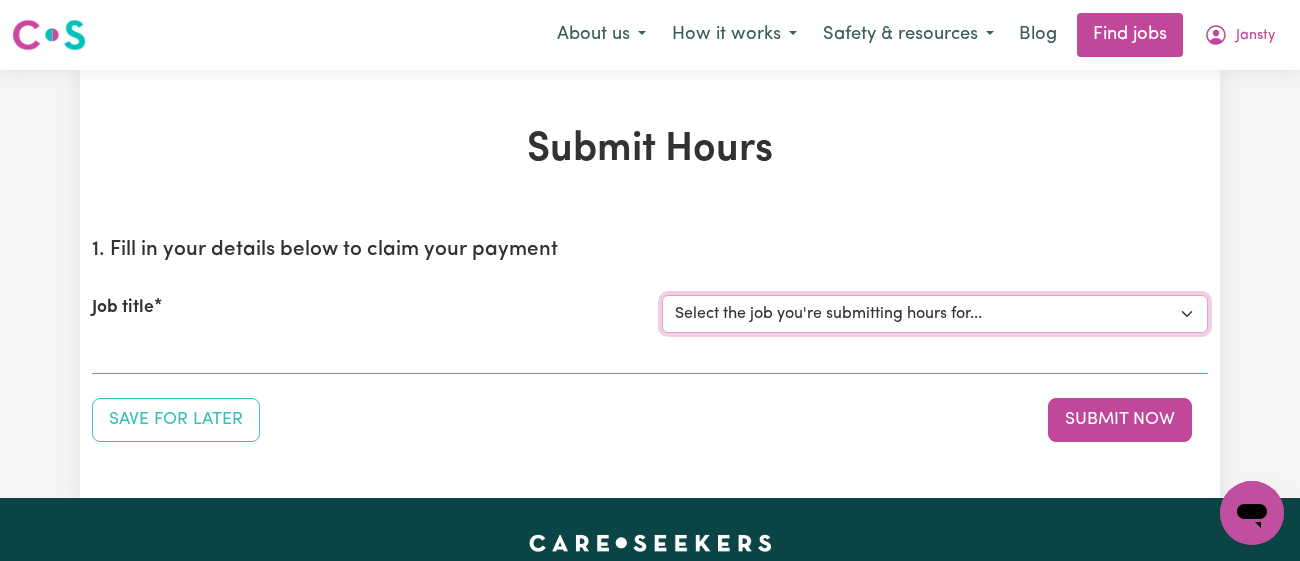 click on "Select the job you're submitting hours for... [[PERSON_NAME]] [DEMOGRAPHIC_DATA] Support Worker Needed In [GEOGRAPHIC_DATA][PERSON_NAME], [GEOGRAPHIC_DATA] [[PERSON_NAME]] Support Worker Required in [PERSON_NAME][GEOGRAPHIC_DATA], [GEOGRAPHIC_DATA] [[PERSON_NAME], [PERSON_NAME] & [PERSON_NAME]] Support Worker Required in [GEOGRAPHIC_DATA], [GEOGRAPHIC_DATA] [[PERSON_NAME] ( [PERSON_NAME]) [PERSON_NAME]] Support worker required in [GEOGRAPHIC_DATA], [GEOGRAPHIC_DATA] for Domestic Assistance [Dong Fu] Weekend Care worker needed at [GEOGRAPHIC_DATA], [GEOGRAPHIC_DATA] for Personal Care, Domestic Assistance and Social Companionship [[PERSON_NAME] NDIS#430270255] URGENT Support Worker Needed Personal Care And Hoist/Transfers Ongoing Mon to [GEOGRAPHIC_DATA], [GEOGRAPHIC_DATA]" at bounding box center (935, 314) 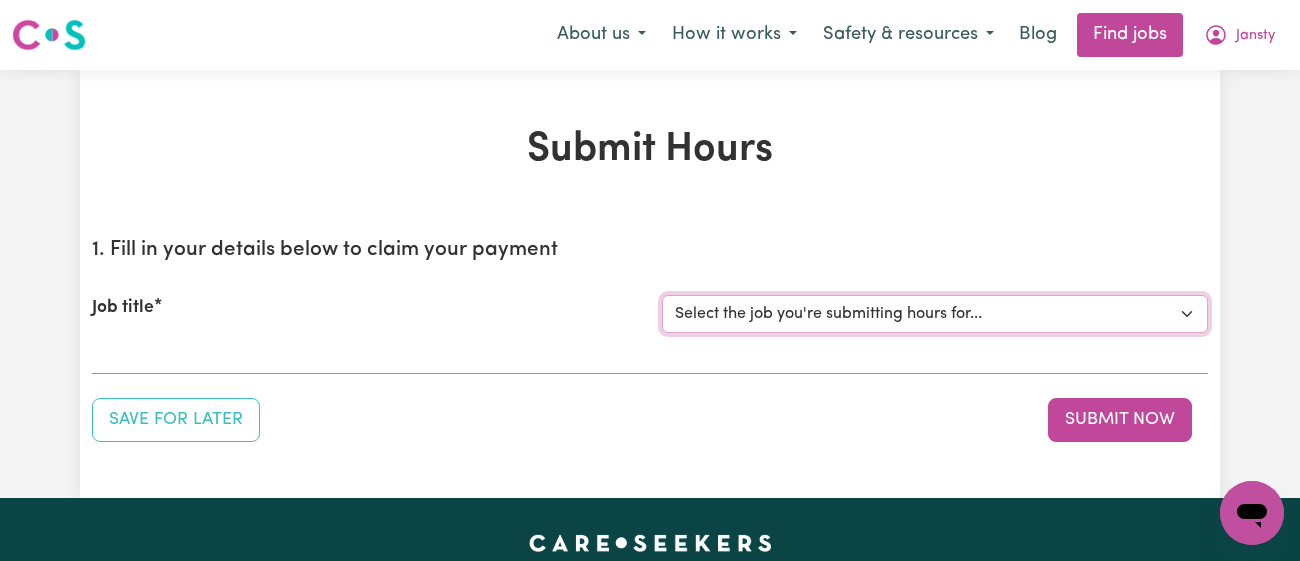 select on "11718" 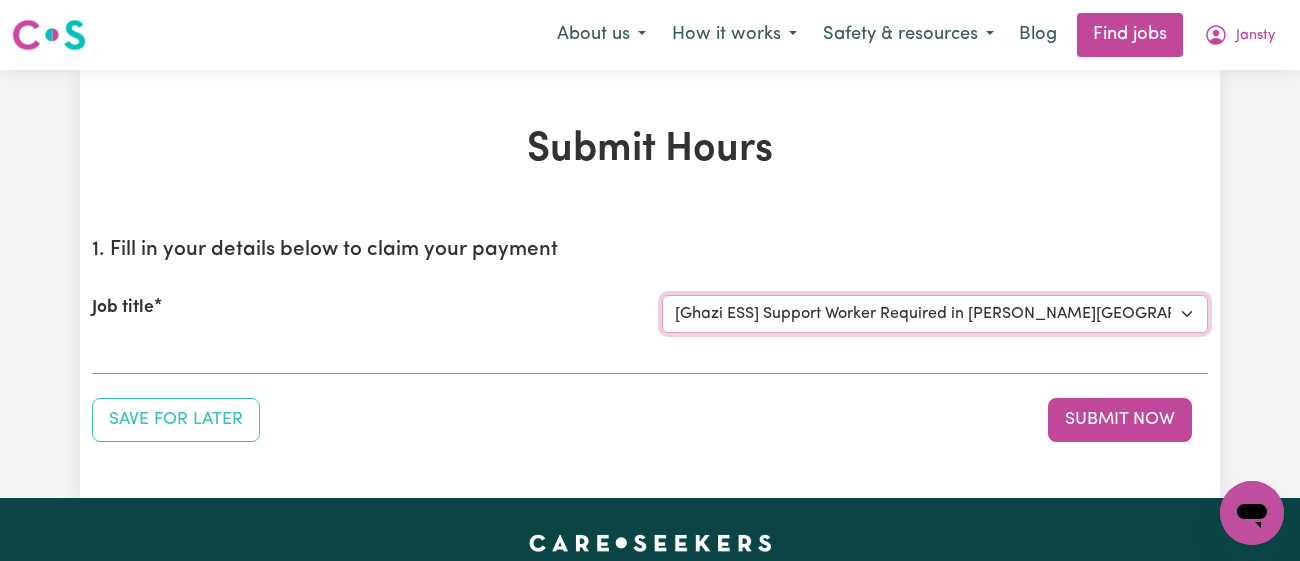 click on "Select the job you're submitting hours for... [[PERSON_NAME]] [DEMOGRAPHIC_DATA] Support Worker Needed In [GEOGRAPHIC_DATA][PERSON_NAME], [GEOGRAPHIC_DATA] [[PERSON_NAME]] Support Worker Required in [PERSON_NAME][GEOGRAPHIC_DATA], [GEOGRAPHIC_DATA] [[PERSON_NAME], [PERSON_NAME] & [PERSON_NAME]] Support Worker Required in [GEOGRAPHIC_DATA], [GEOGRAPHIC_DATA] [[PERSON_NAME] ( [PERSON_NAME]) [PERSON_NAME]] Support worker required in [GEOGRAPHIC_DATA], [GEOGRAPHIC_DATA] for Domestic Assistance [Dong Fu] Weekend Care worker needed at [GEOGRAPHIC_DATA], [GEOGRAPHIC_DATA] for Personal Care, Domestic Assistance and Social Companionship [[PERSON_NAME] NDIS#430270255] URGENT Support Worker Needed Personal Care And Hoist/Transfers Ongoing Mon to [GEOGRAPHIC_DATA], [GEOGRAPHIC_DATA]" at bounding box center (935, 314) 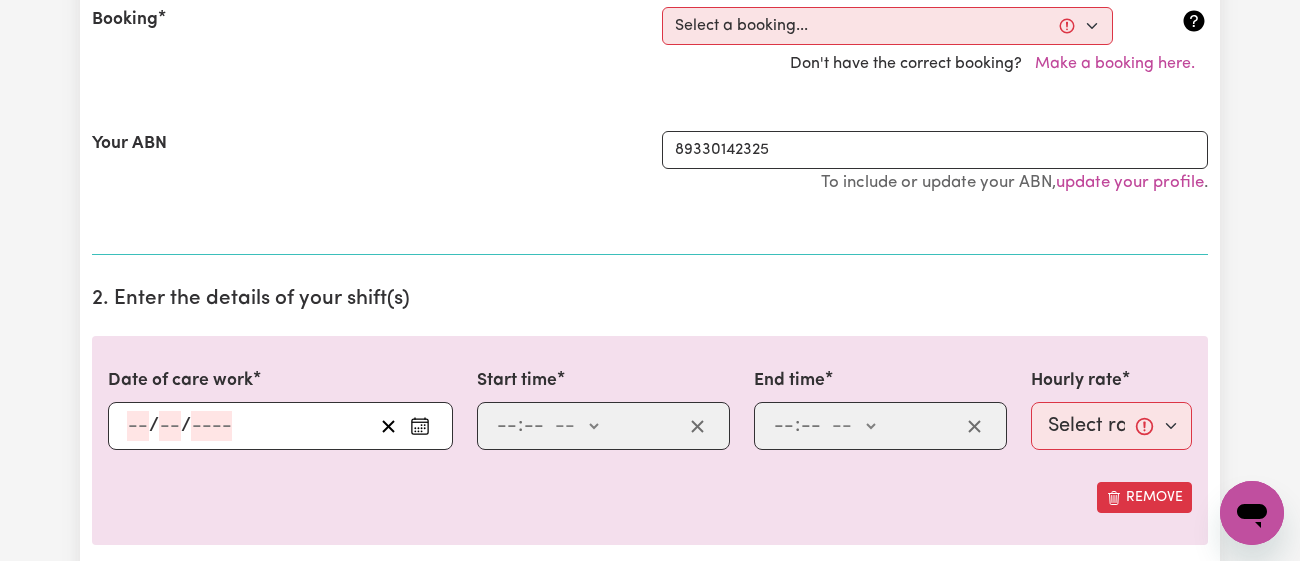 scroll, scrollTop: 575, scrollLeft: 0, axis: vertical 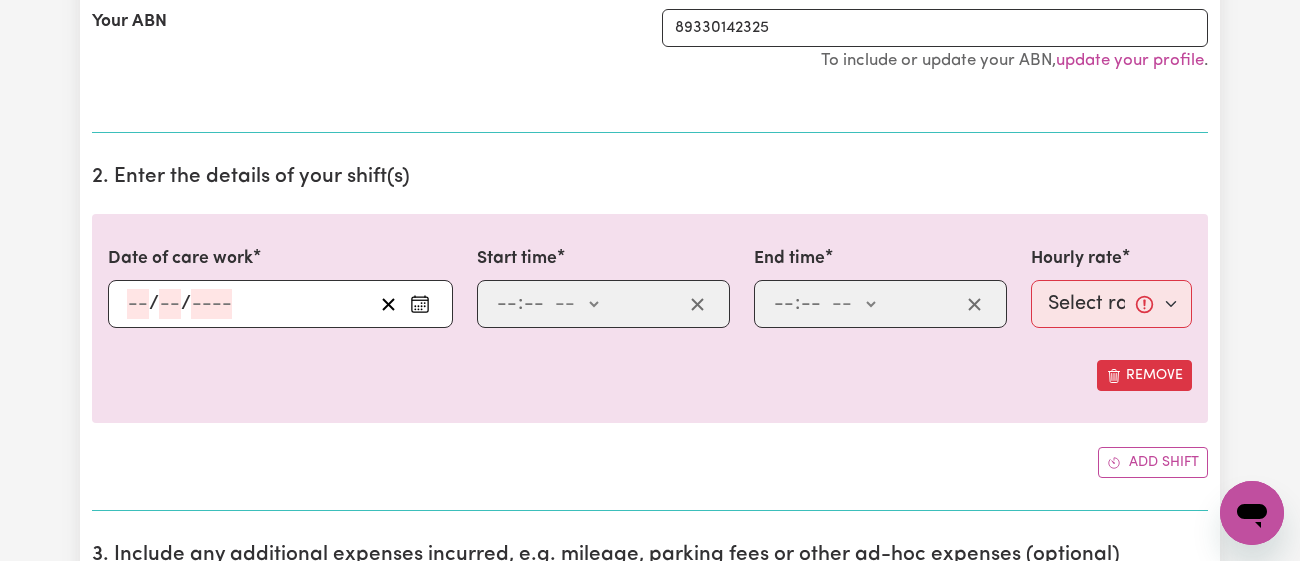 click 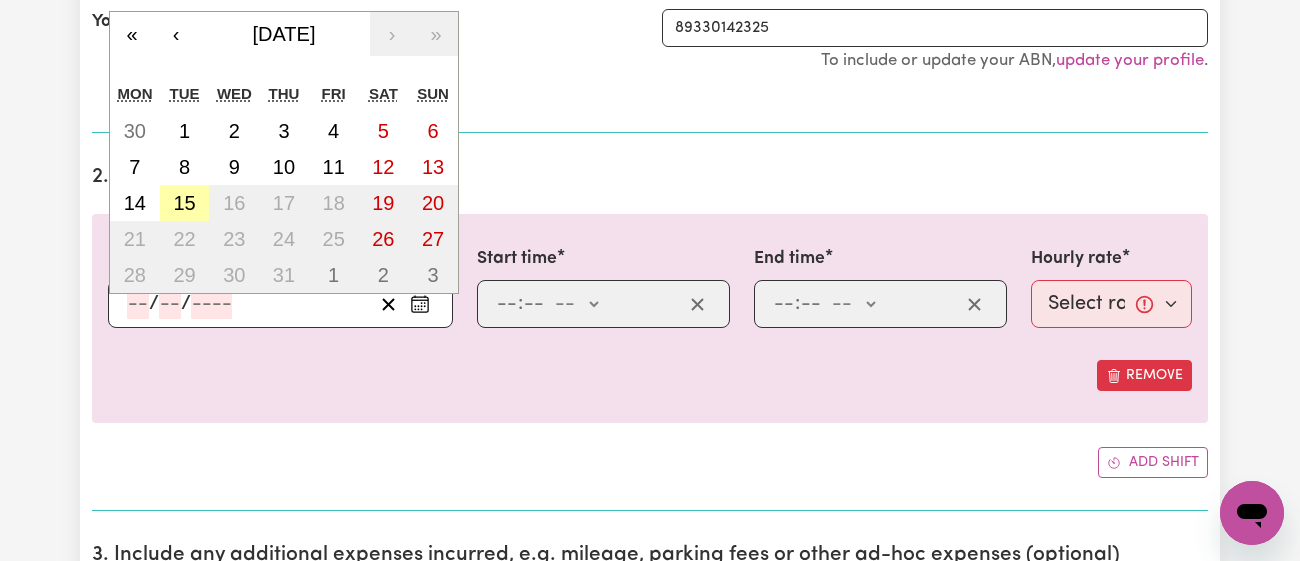 click on "15" at bounding box center [184, 203] 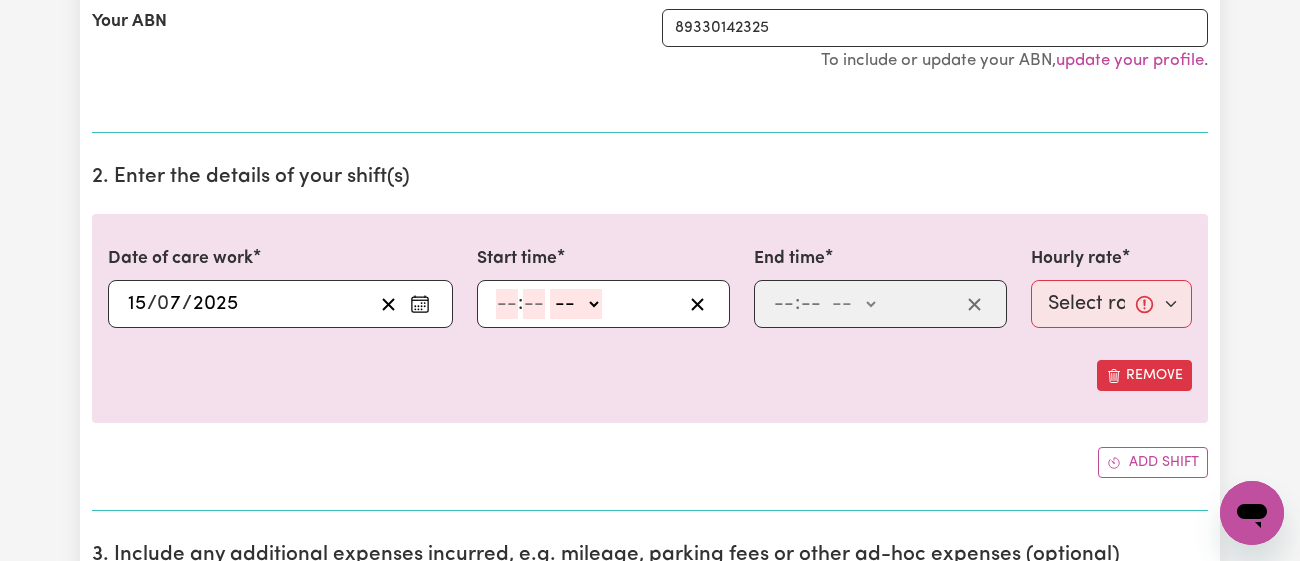 click 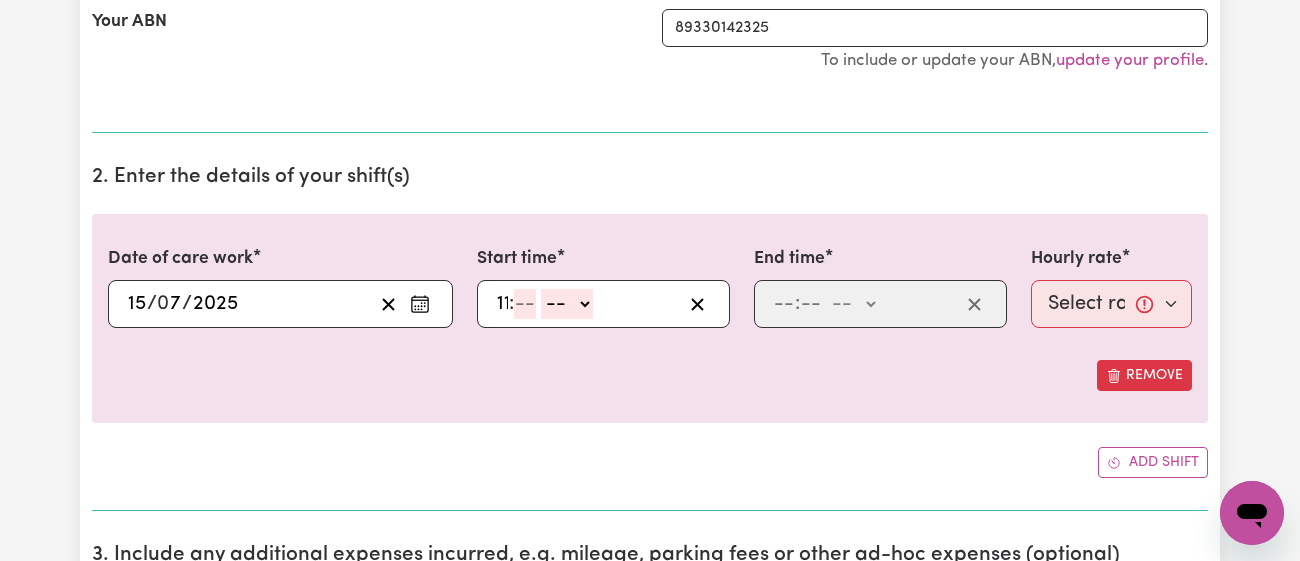 type on "11" 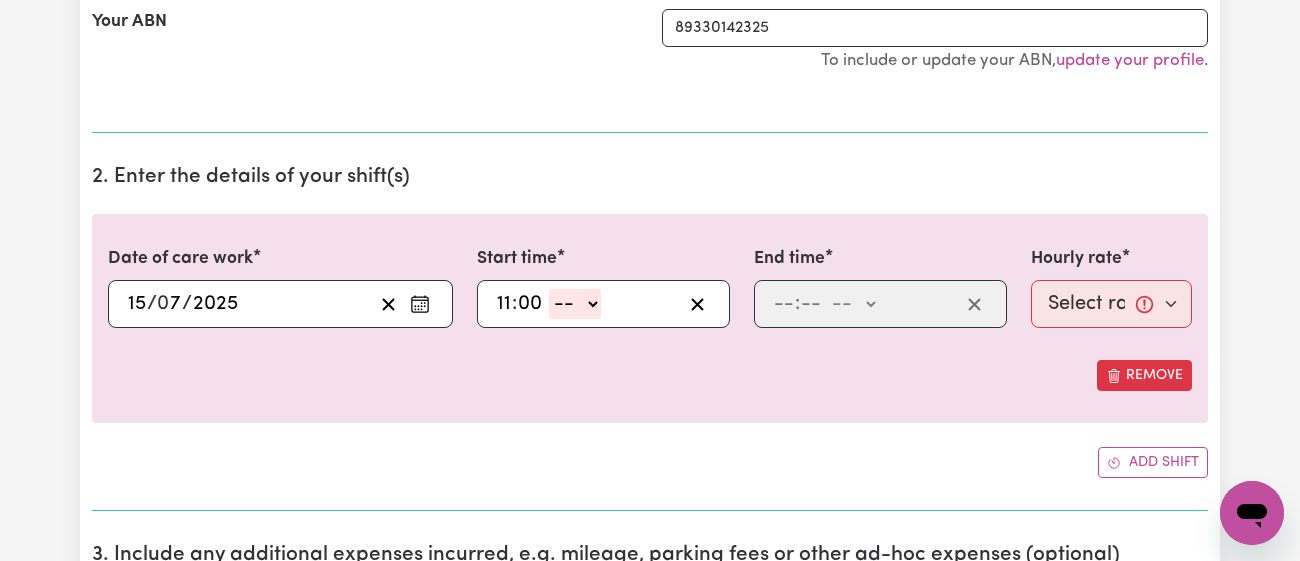 type on "00" 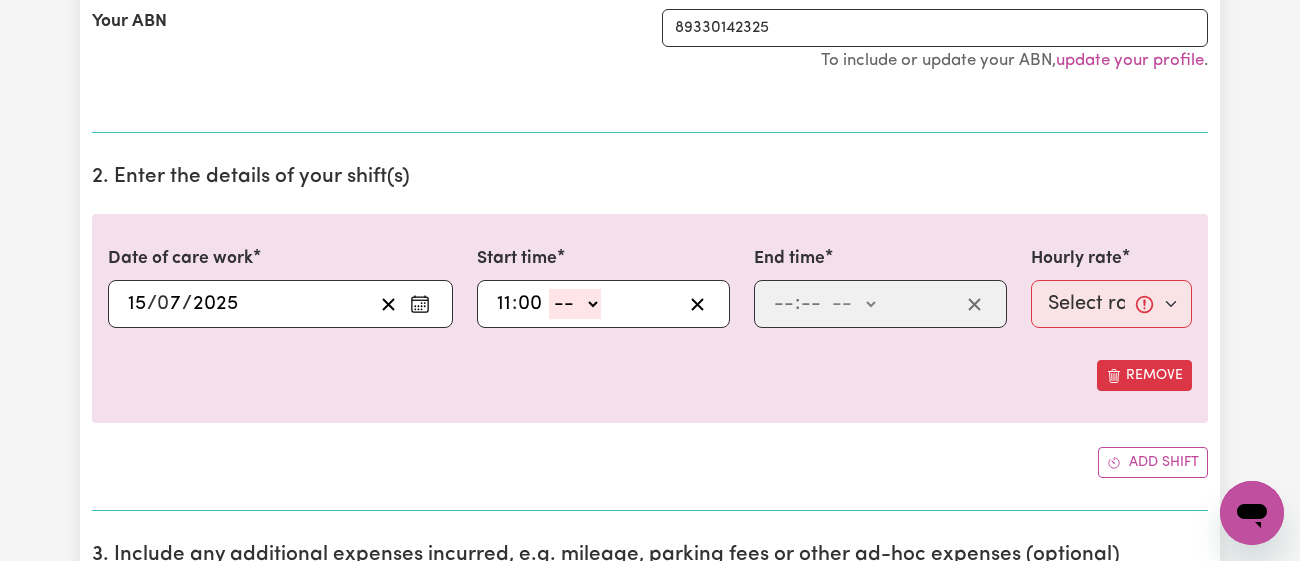 select on "am" 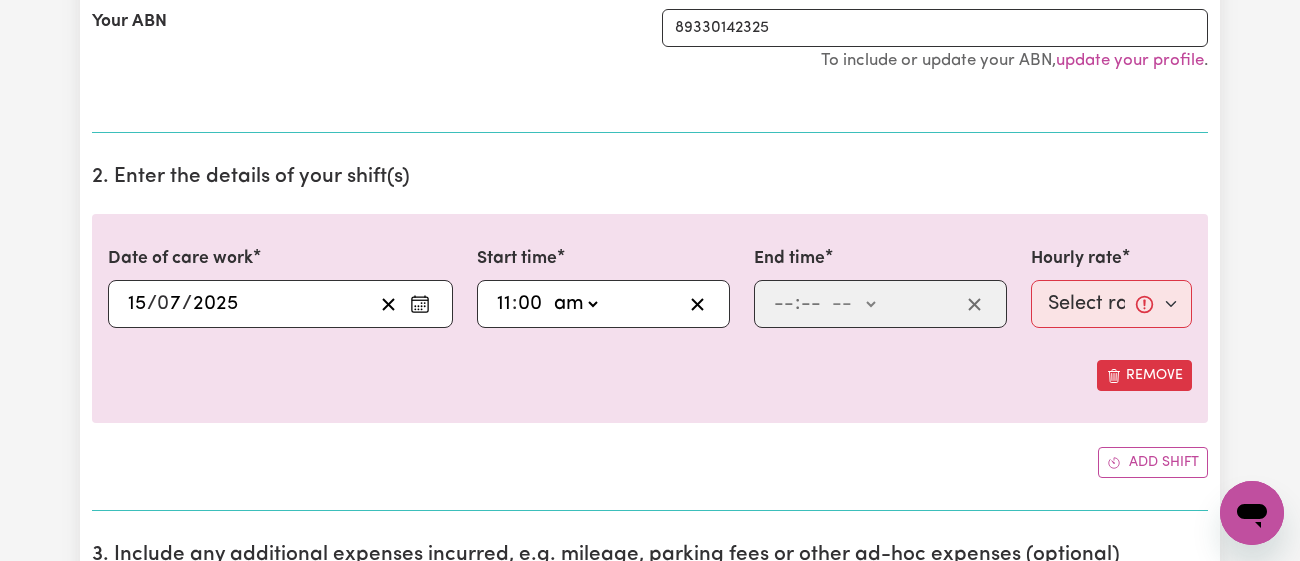click on "-- am pm" 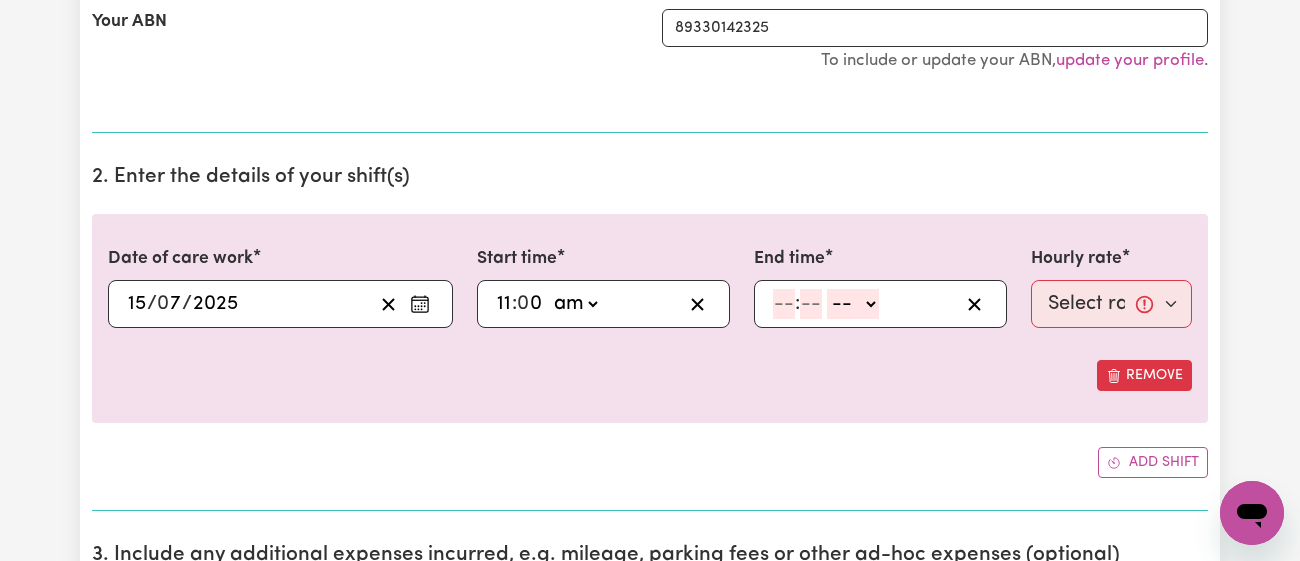 click 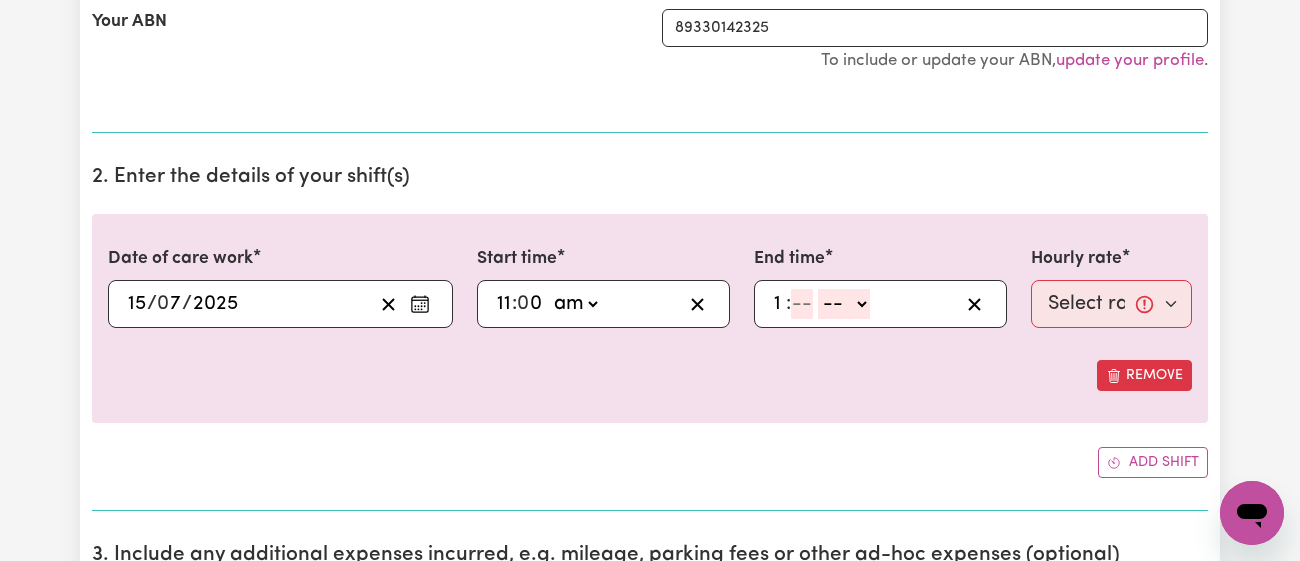 type on "1" 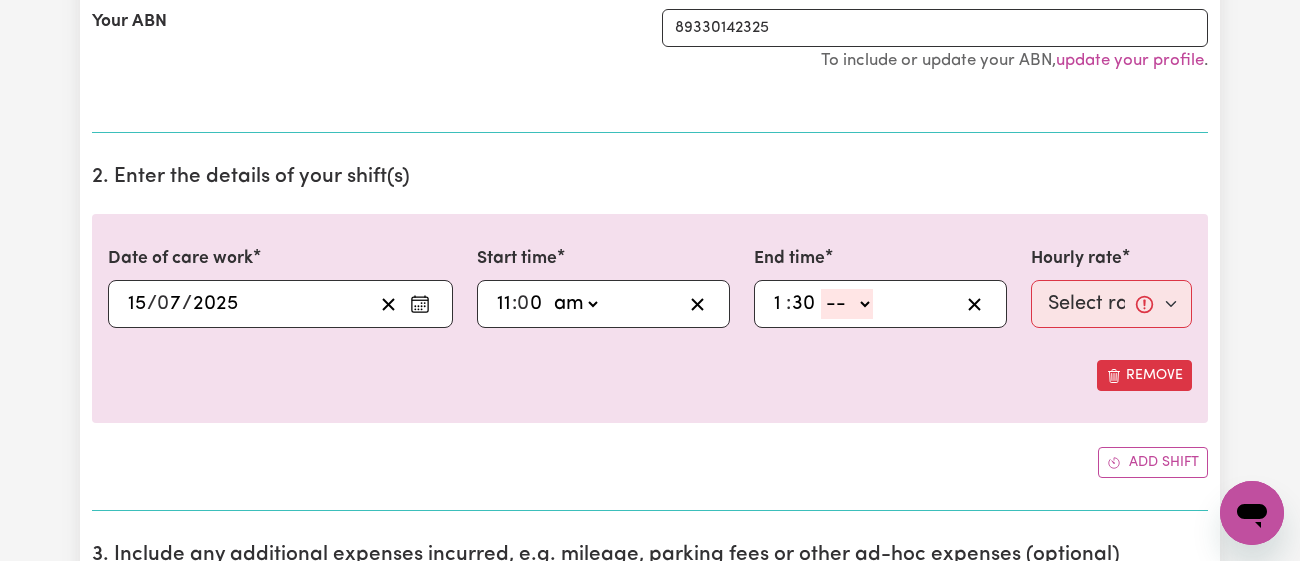 type on "30" 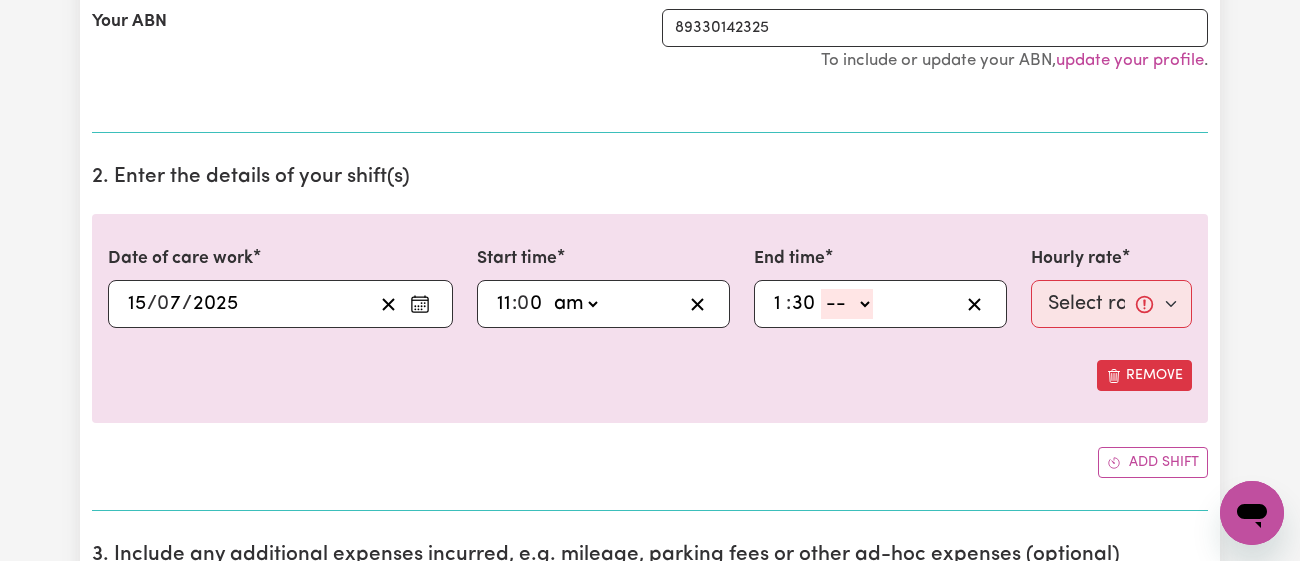 select on "pm" 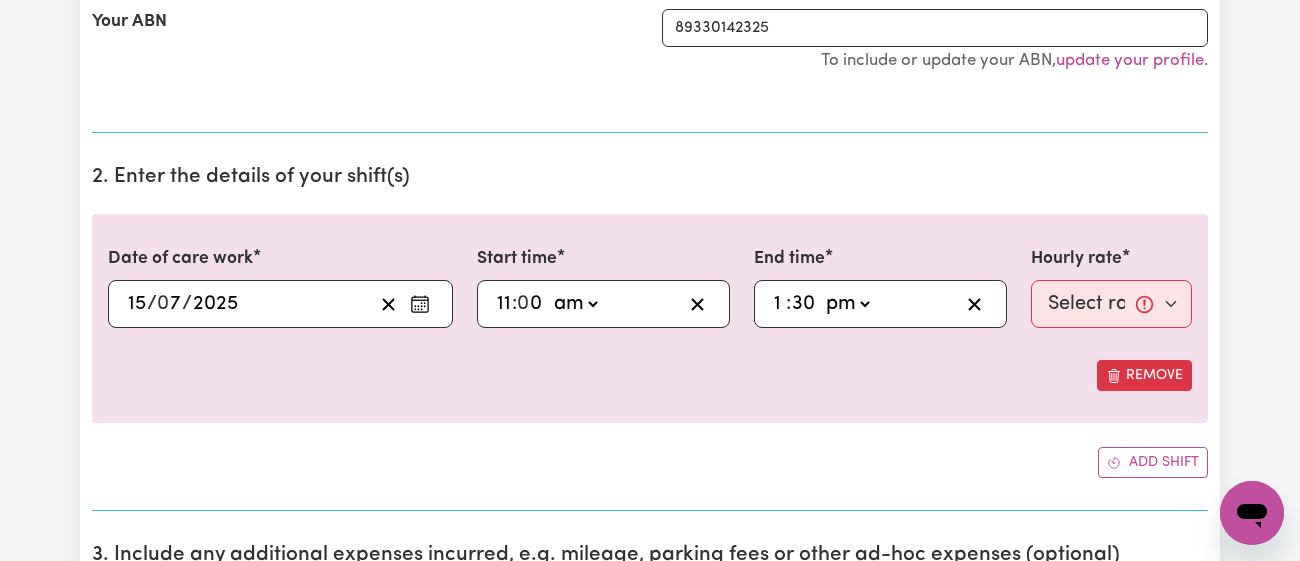 click on "-- am pm" 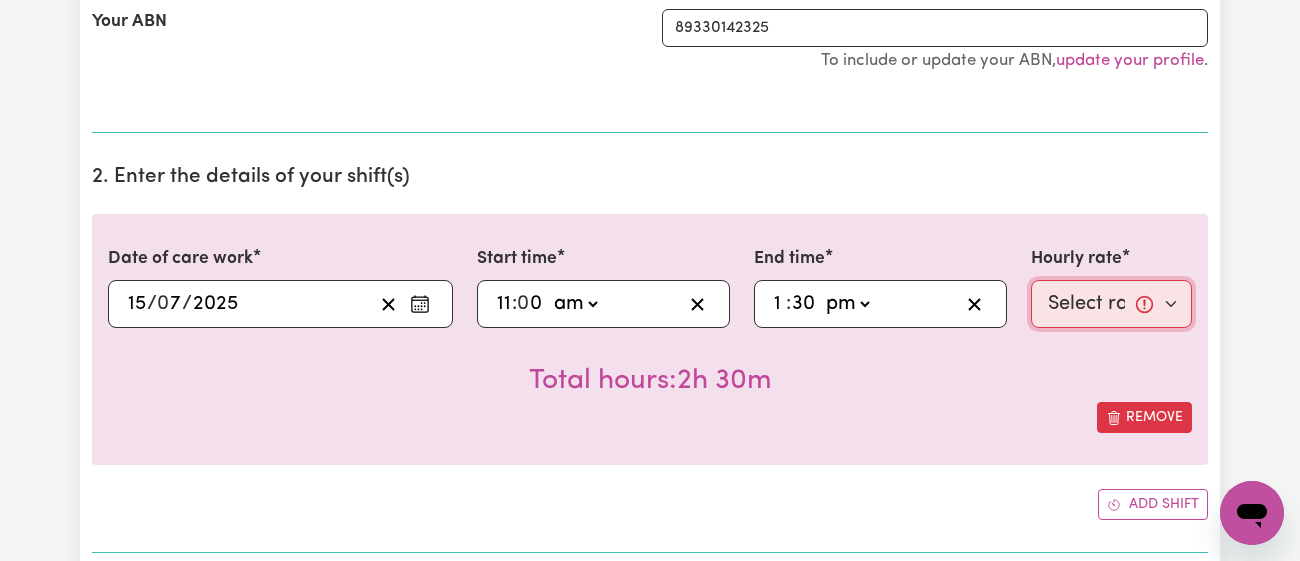 click on "Select rate... $43.00 (Weekday) $72.00 (Public Holiday)" at bounding box center (1111, 304) 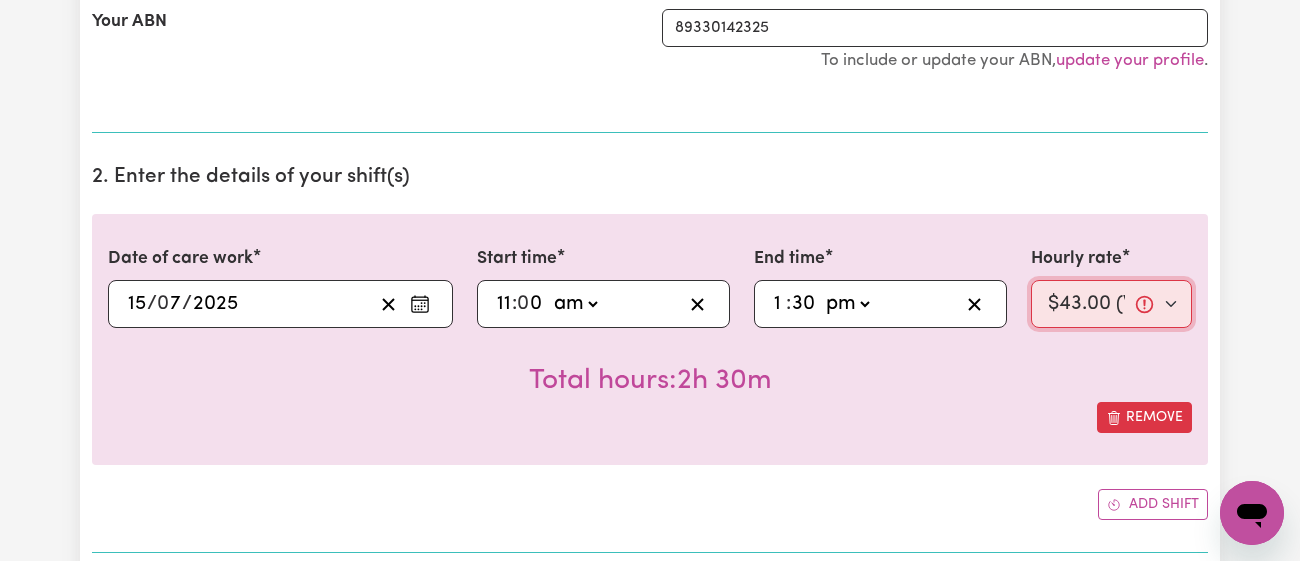click on "Select rate... $43.00 (Weekday) $72.00 (Public Holiday)" at bounding box center (1111, 304) 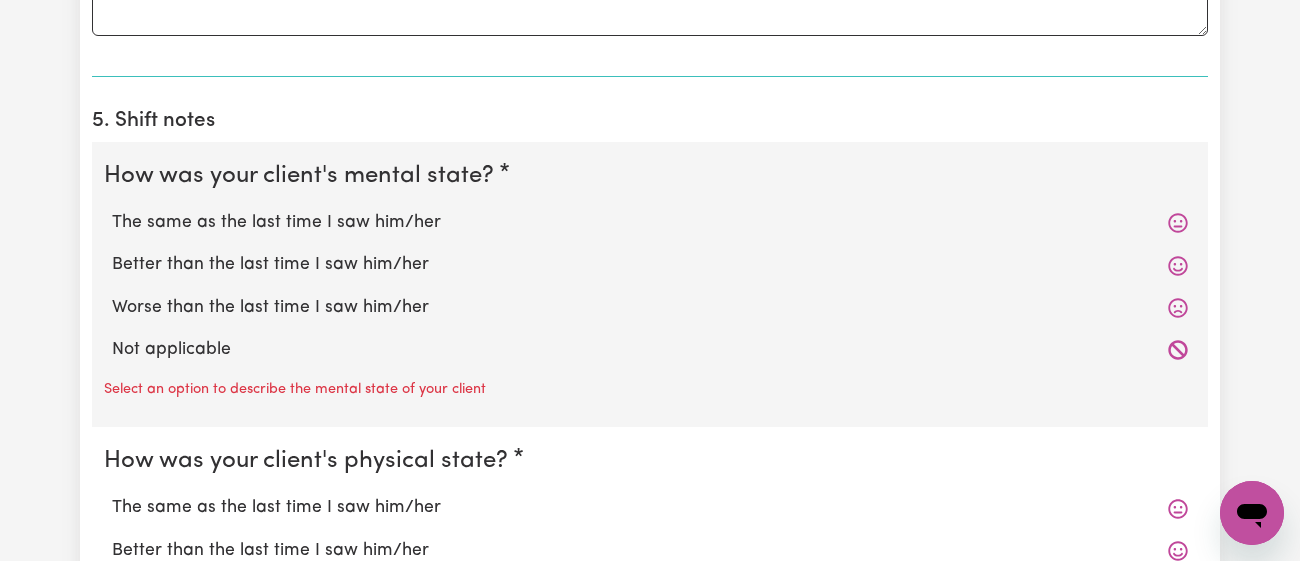 scroll, scrollTop: 1531, scrollLeft: 0, axis: vertical 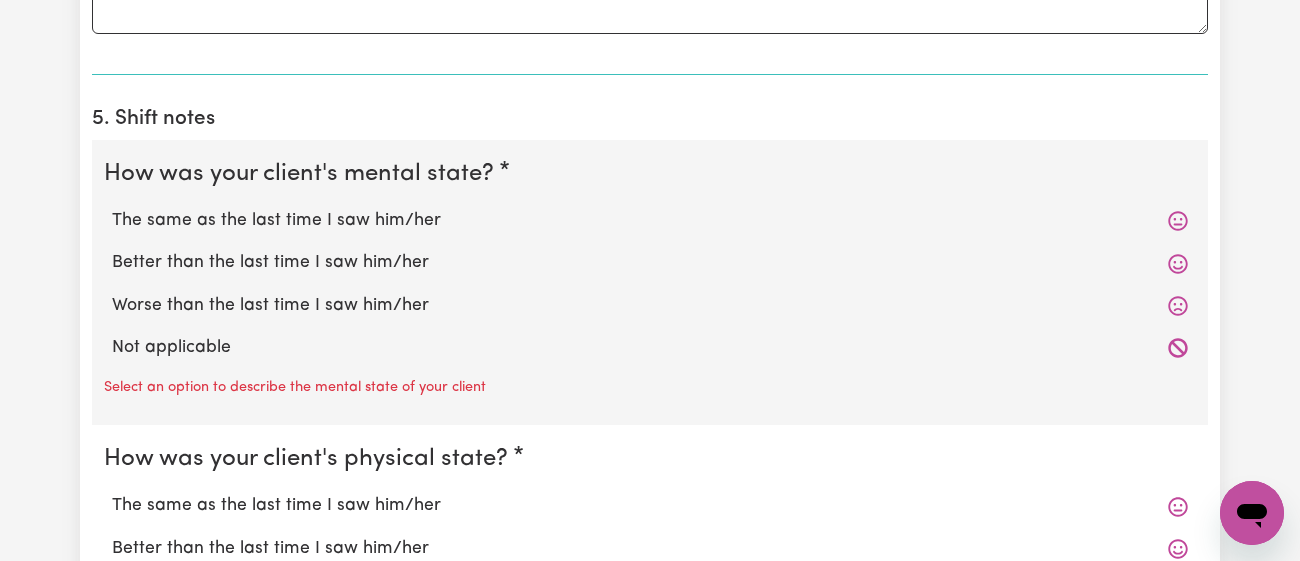 click on "The same as the last time I saw him/her" at bounding box center (650, 221) 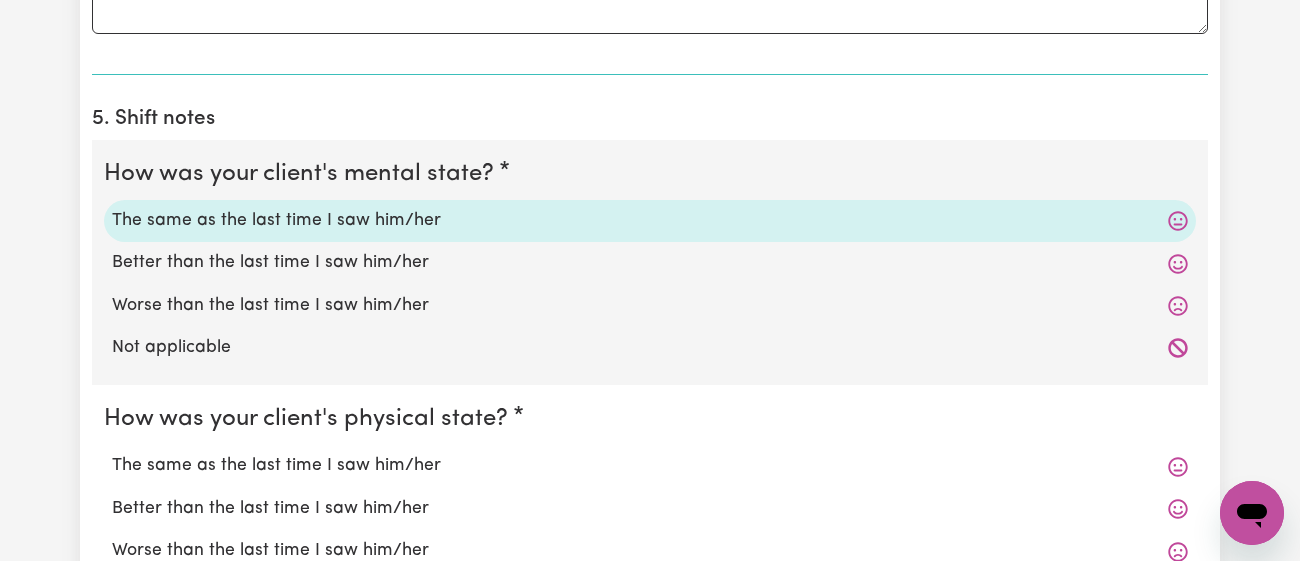 click on "Better than the last time I saw him/her" at bounding box center (650, 263) 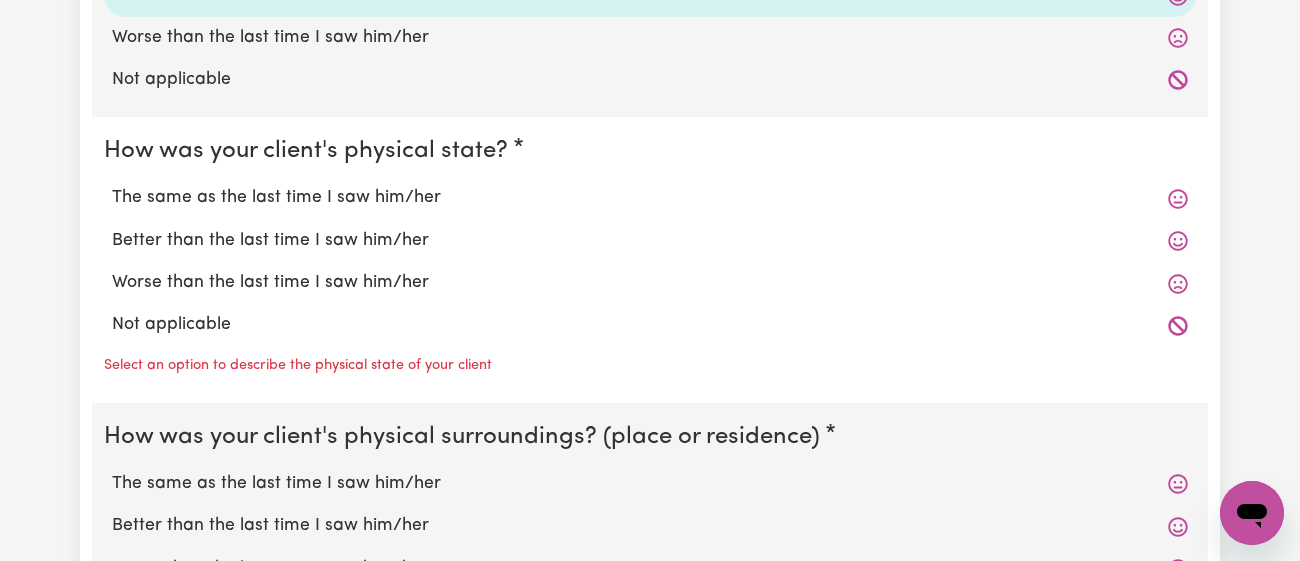 scroll, scrollTop: 1797, scrollLeft: 0, axis: vertical 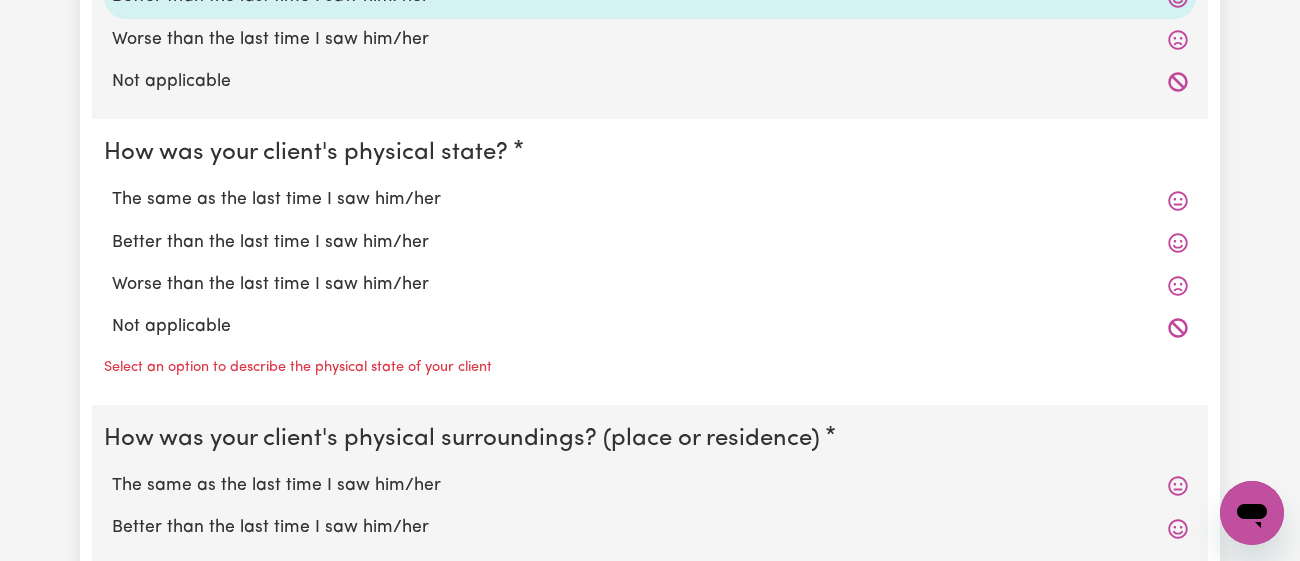 click on "Better than the last time I saw him/her" at bounding box center (650, 243) 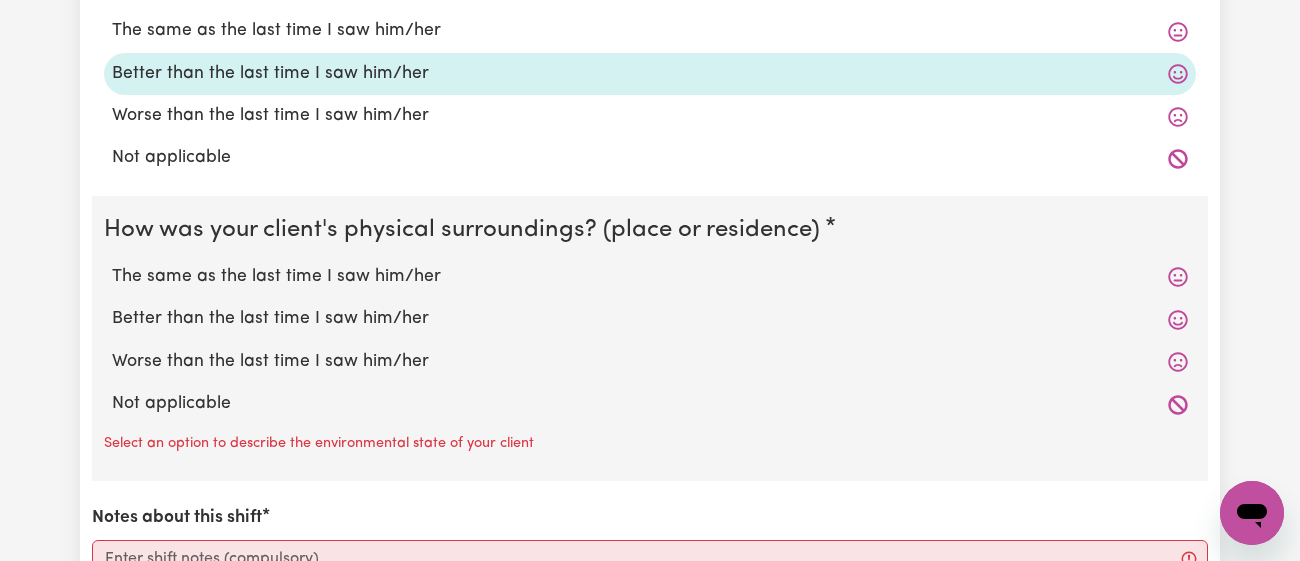 scroll, scrollTop: 1975, scrollLeft: 0, axis: vertical 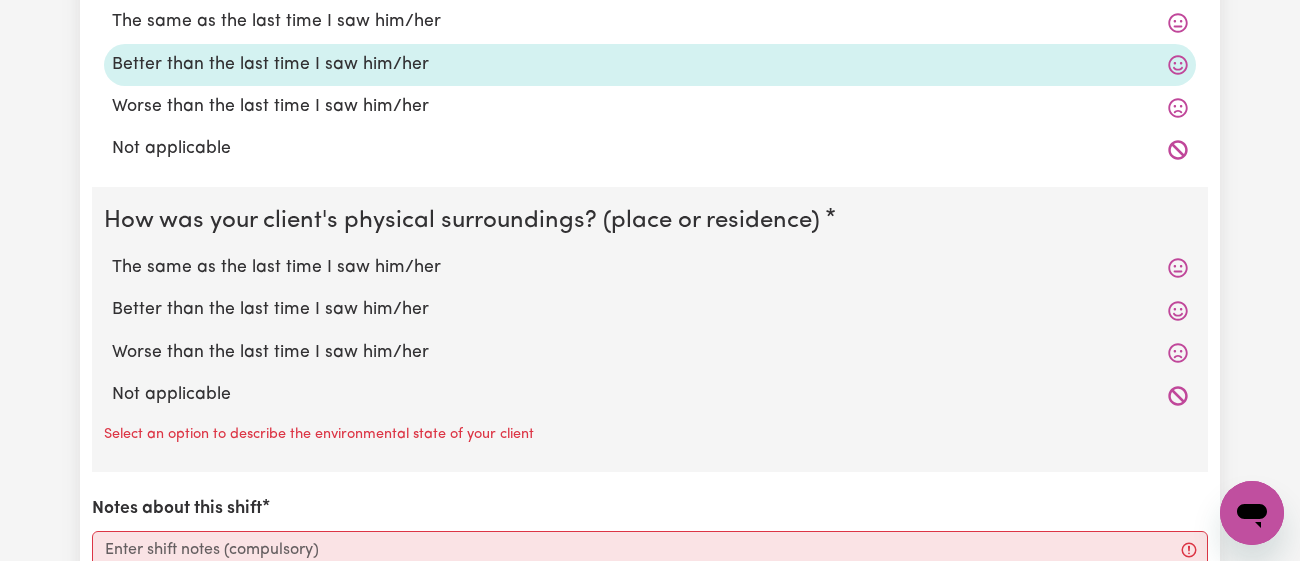 click on "Better than the last time I saw him/her" at bounding box center [650, 310] 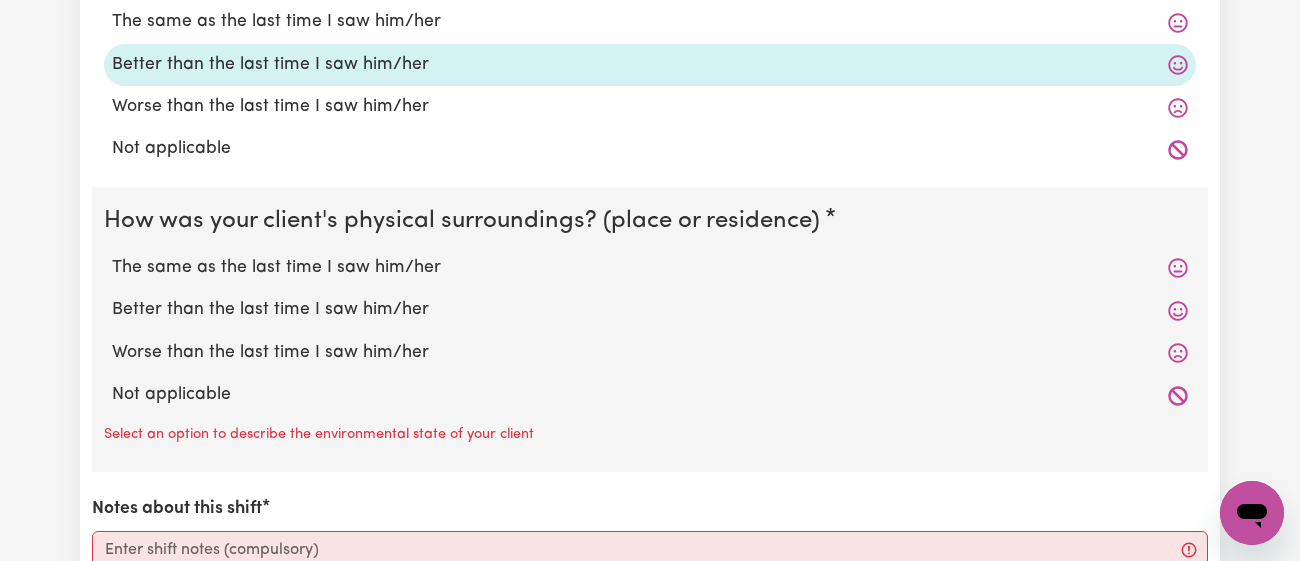 click on "Better than the last time I saw him/her" at bounding box center [111, 296] 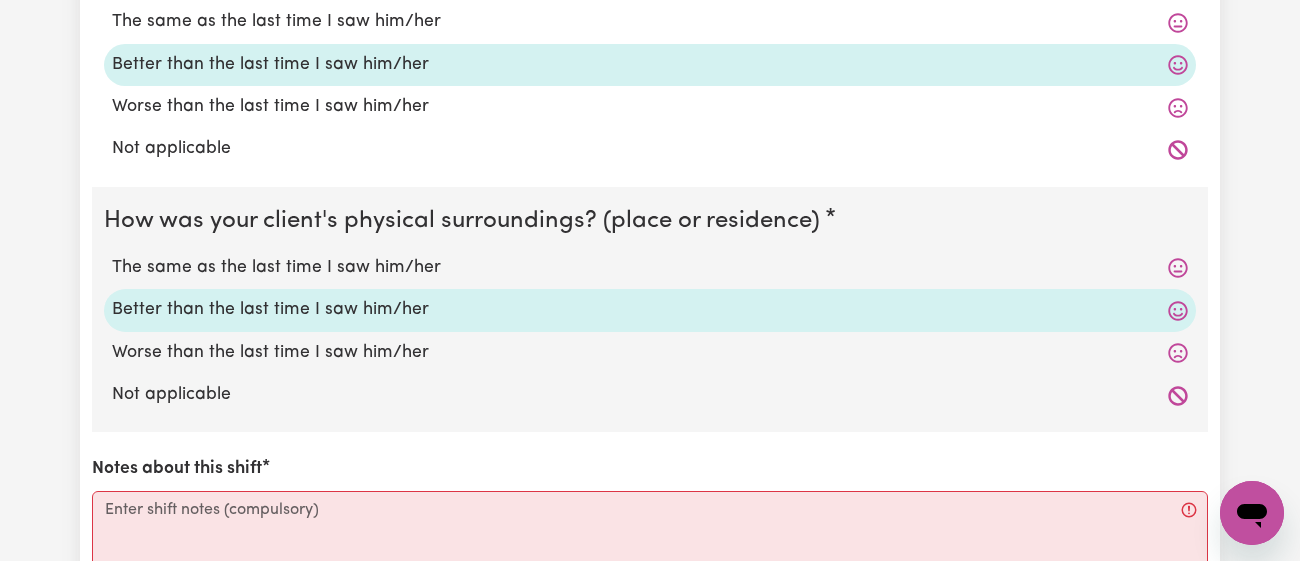 scroll, scrollTop: 2350, scrollLeft: 0, axis: vertical 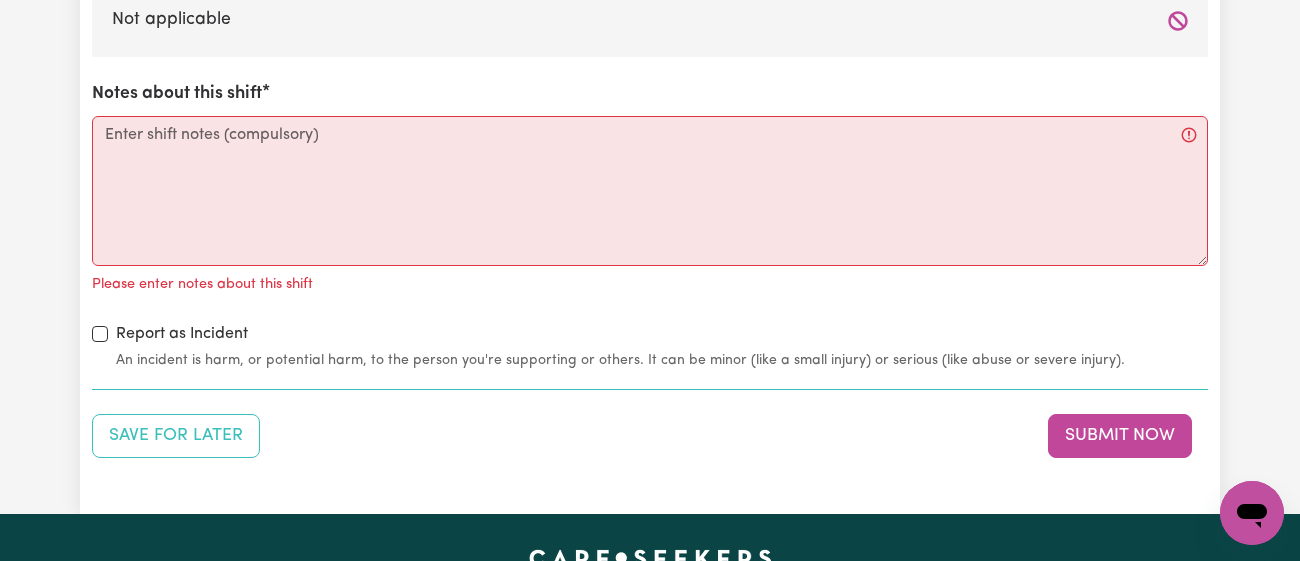 click on "Notes about this shift Please enter notes about this shift" at bounding box center (650, 189) 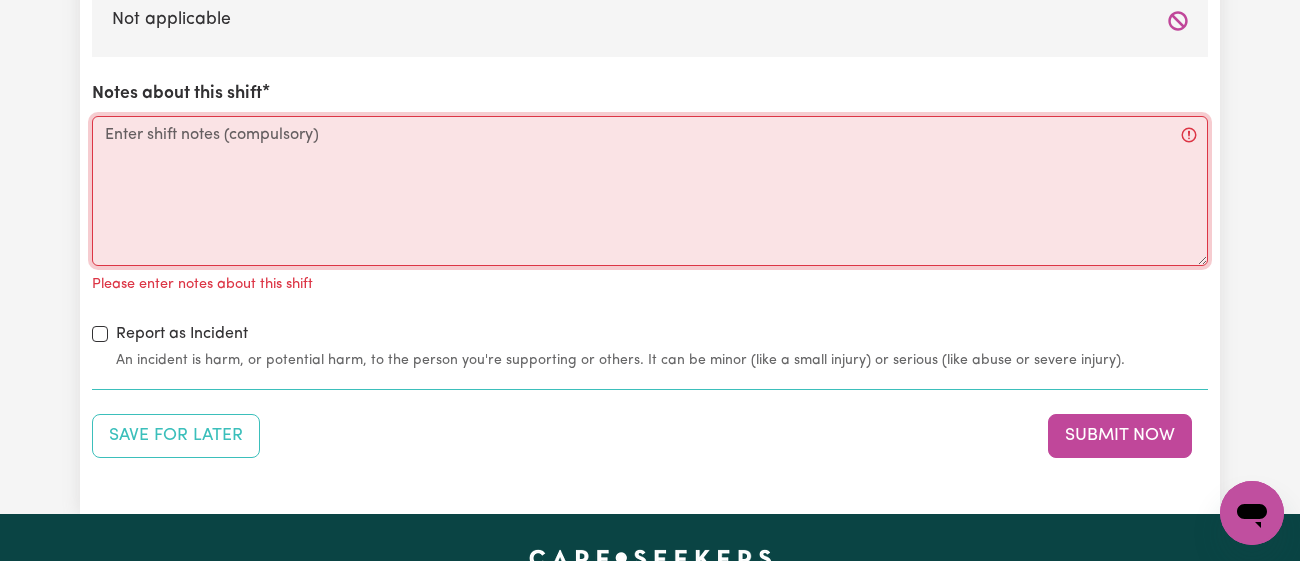 click on "Notes about this shift" at bounding box center (650, 191) 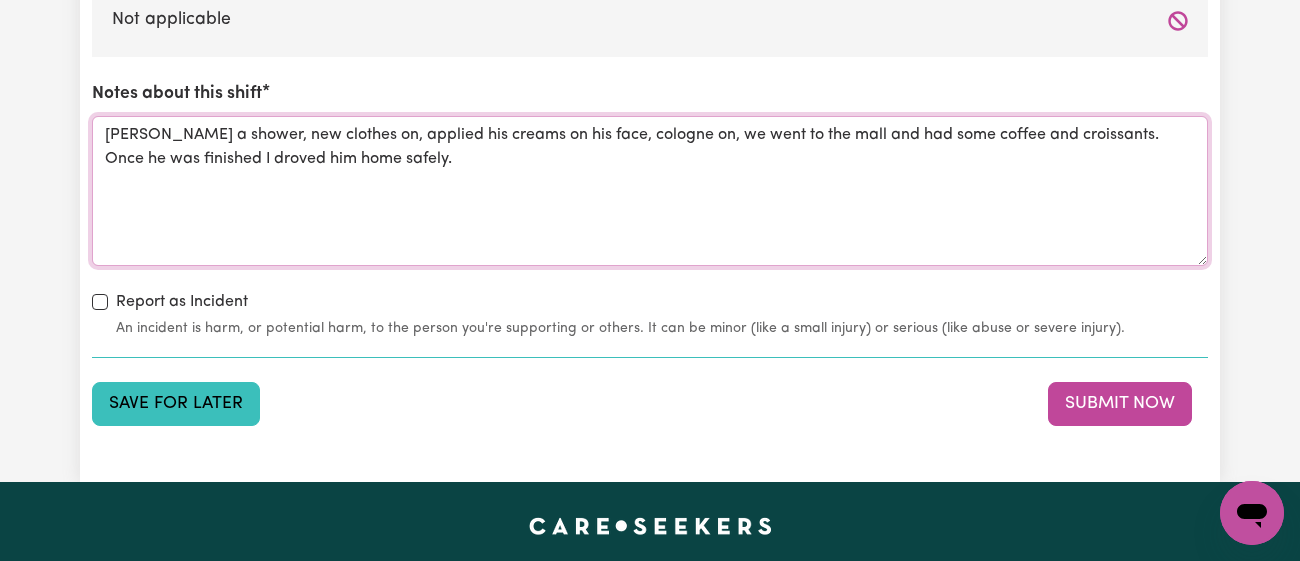type on "[PERSON_NAME] a shower, new clothes on, applied his creams on his face, cologne on, we went to the mall and had some coffee and croissants.
Once he was finished I droved him home safely." 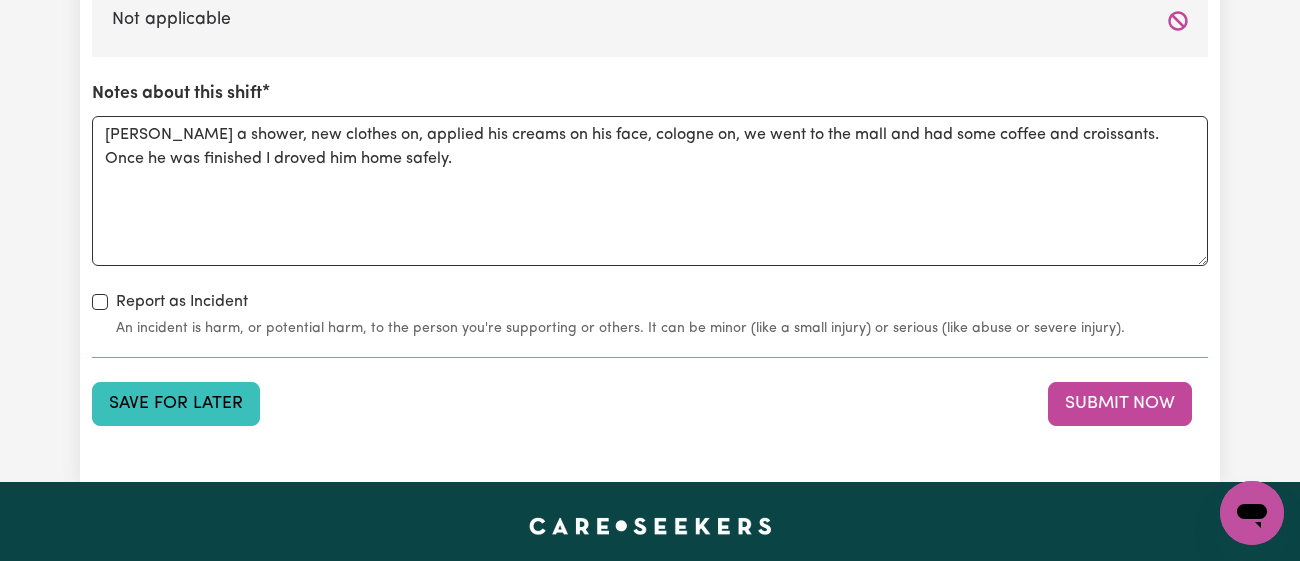 click on "Save for Later" at bounding box center (176, 404) 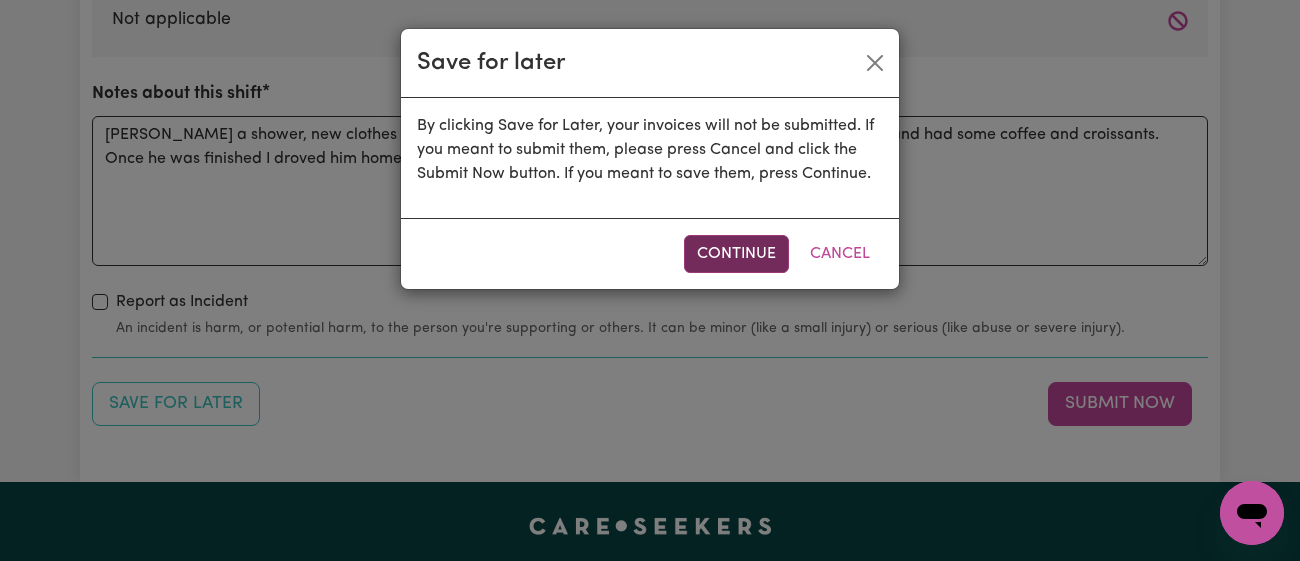 click on "Continue" at bounding box center [736, 254] 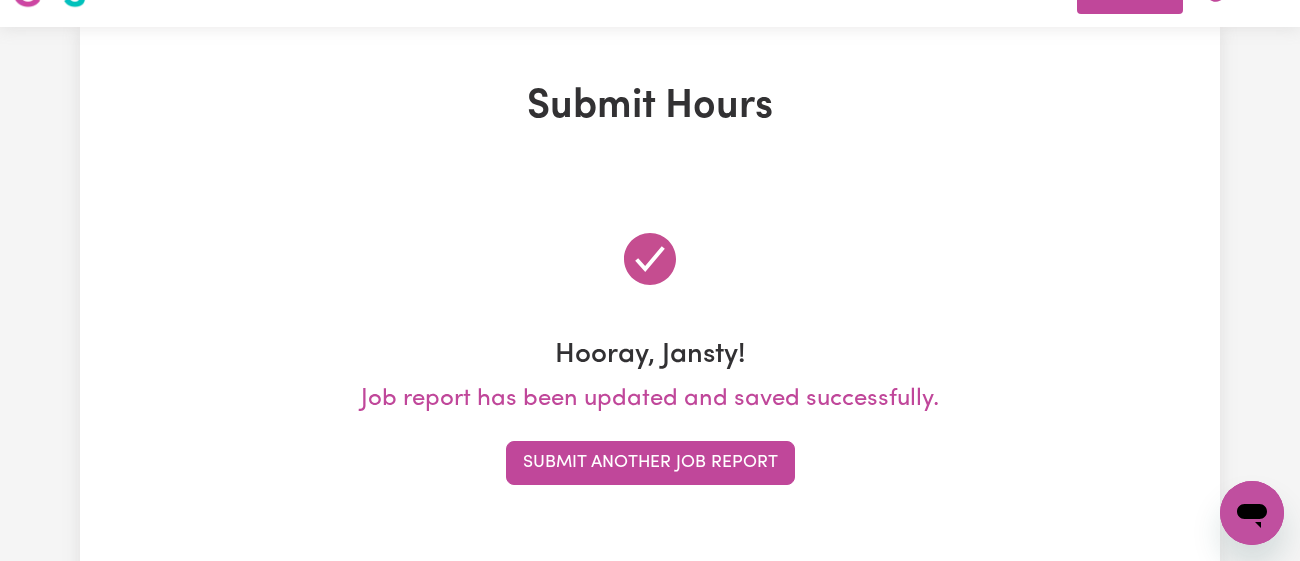 scroll, scrollTop: 0, scrollLeft: 0, axis: both 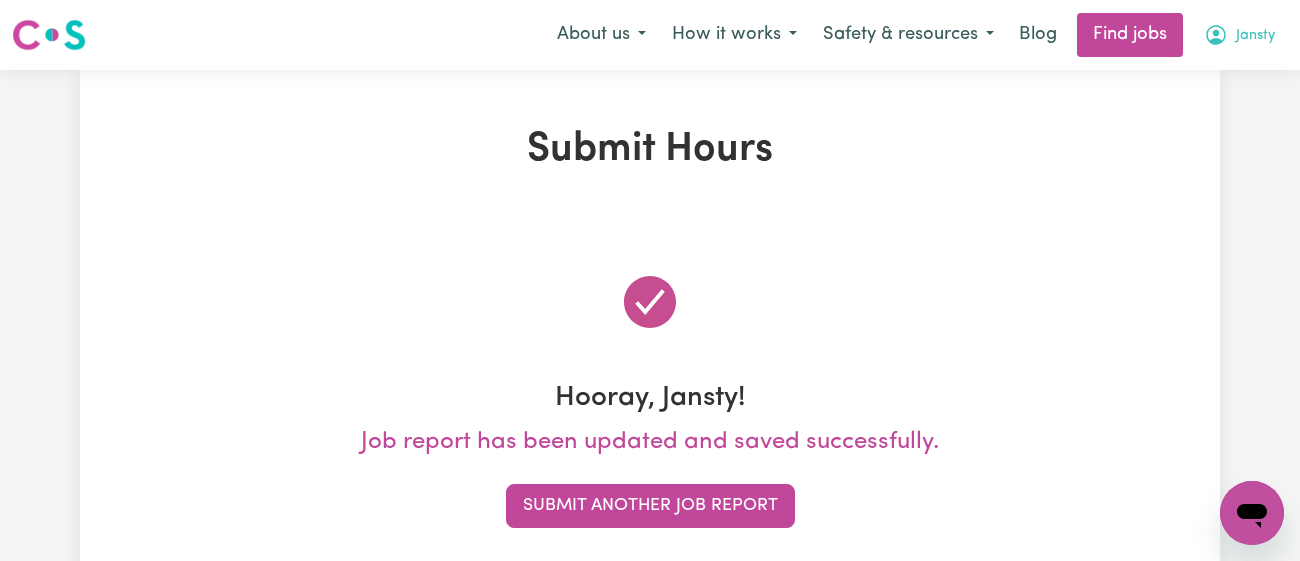 click on "Jansty" at bounding box center [1239, 35] 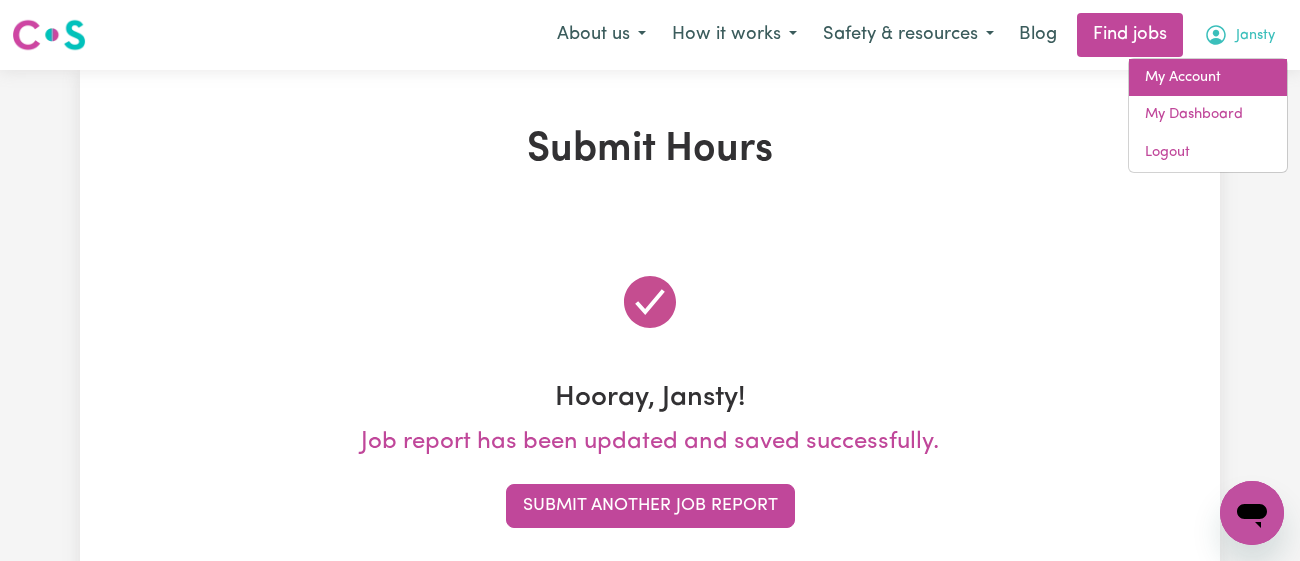 click on "My Account" at bounding box center [1208, 78] 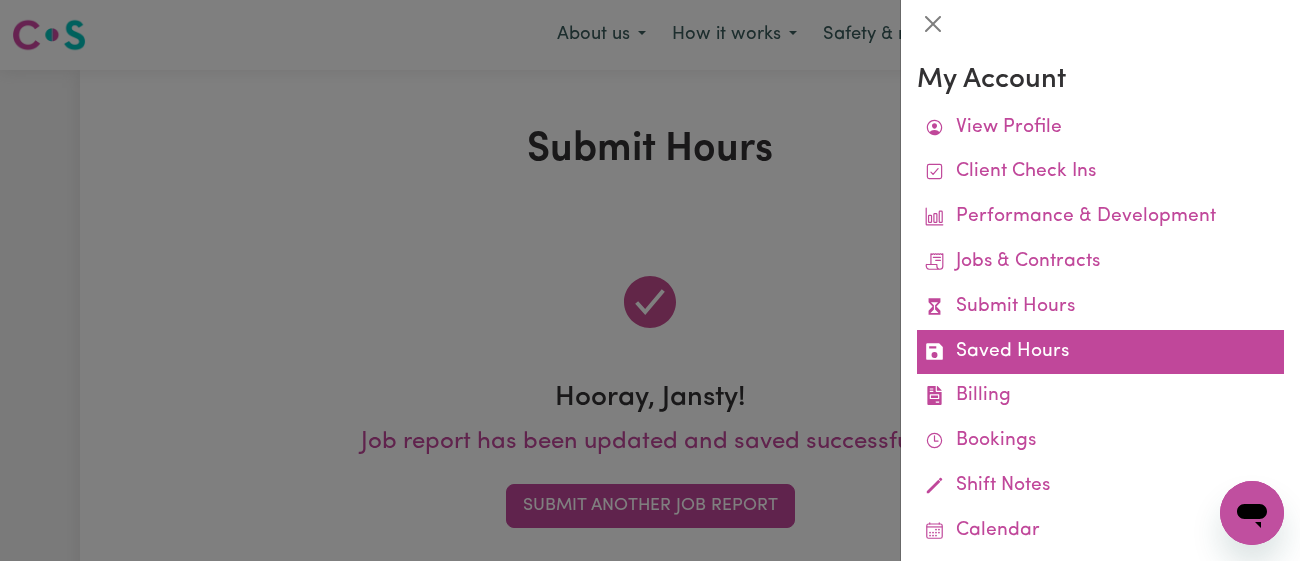 click on "Saved Hours" at bounding box center (1100, 352) 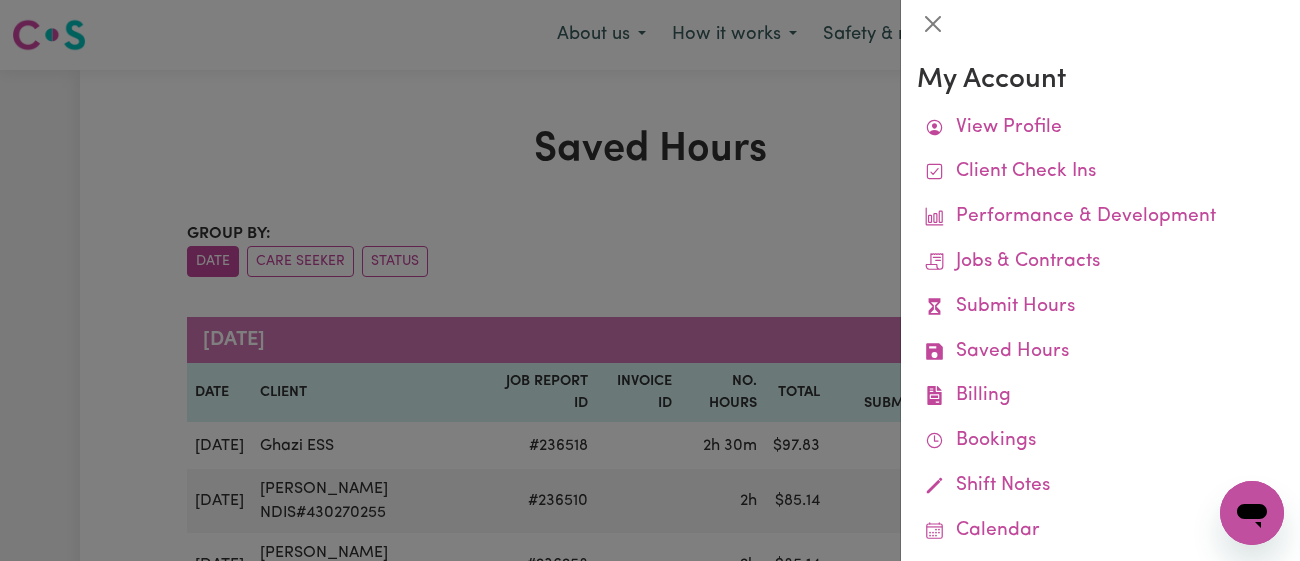 click at bounding box center [650, 280] 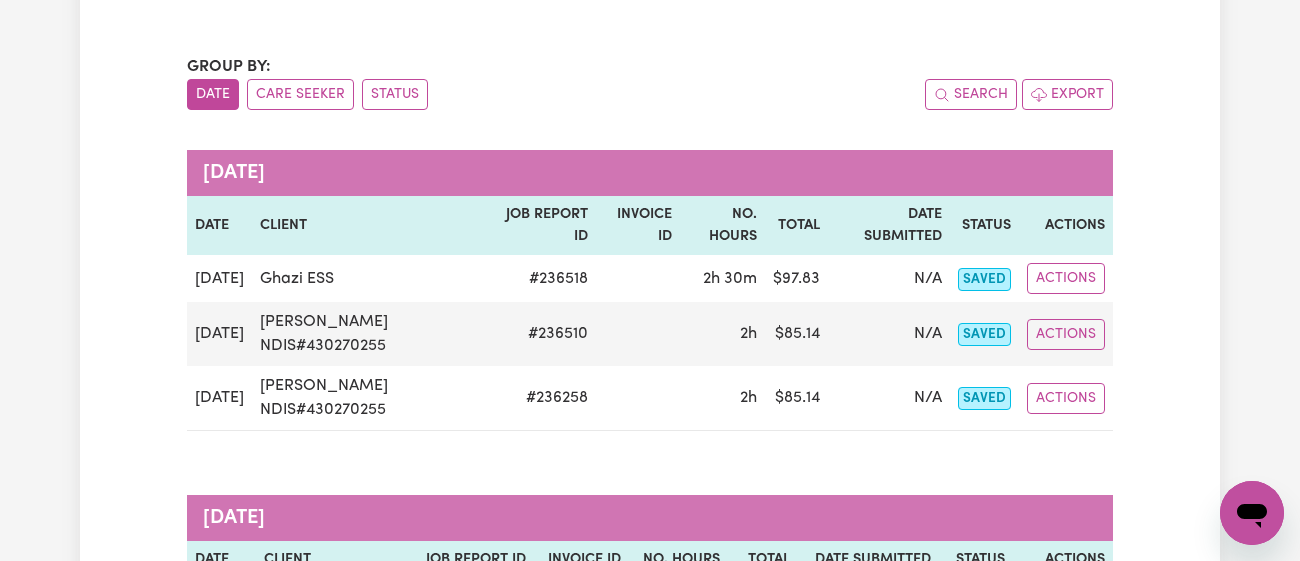 scroll, scrollTop: 0, scrollLeft: 0, axis: both 